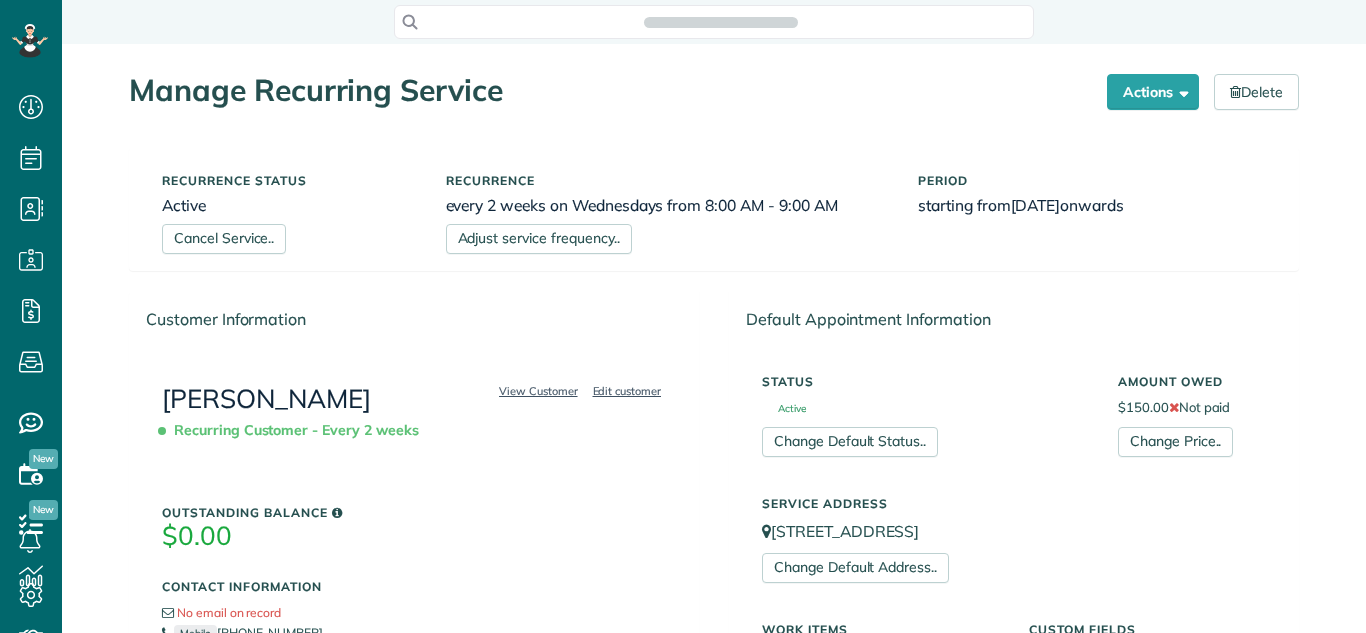 scroll, scrollTop: 0, scrollLeft: 0, axis: both 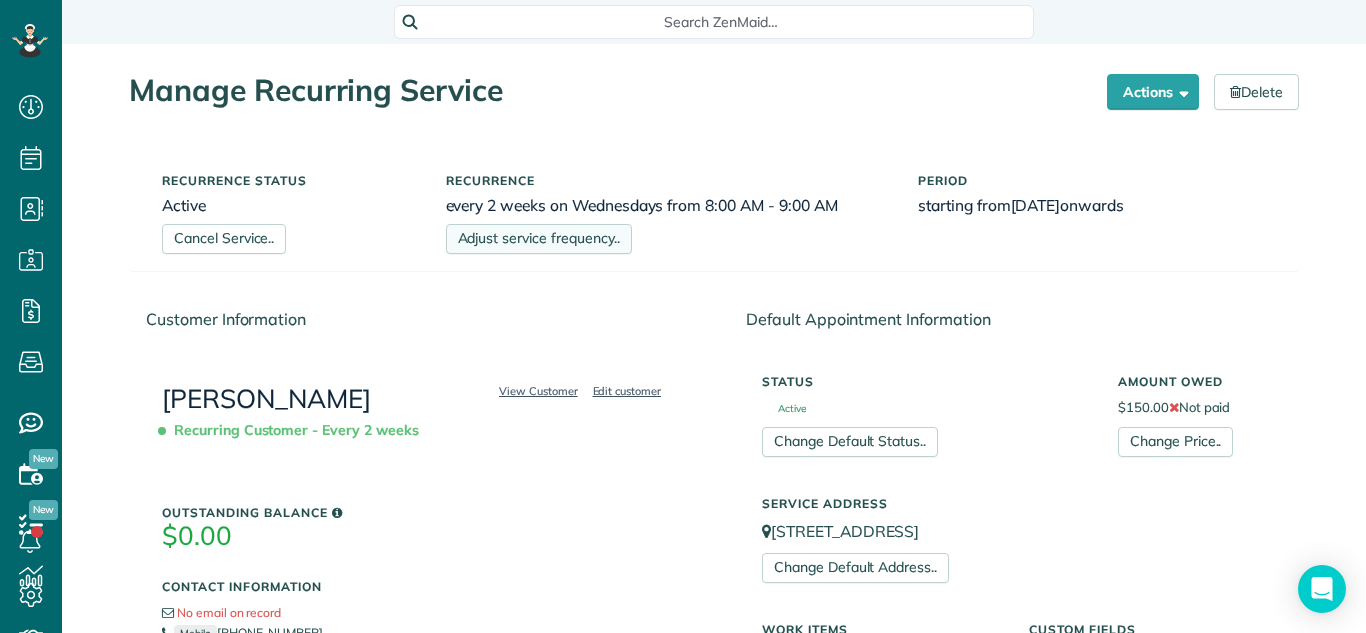 click on "Adjust service frequency.." at bounding box center [539, 239] 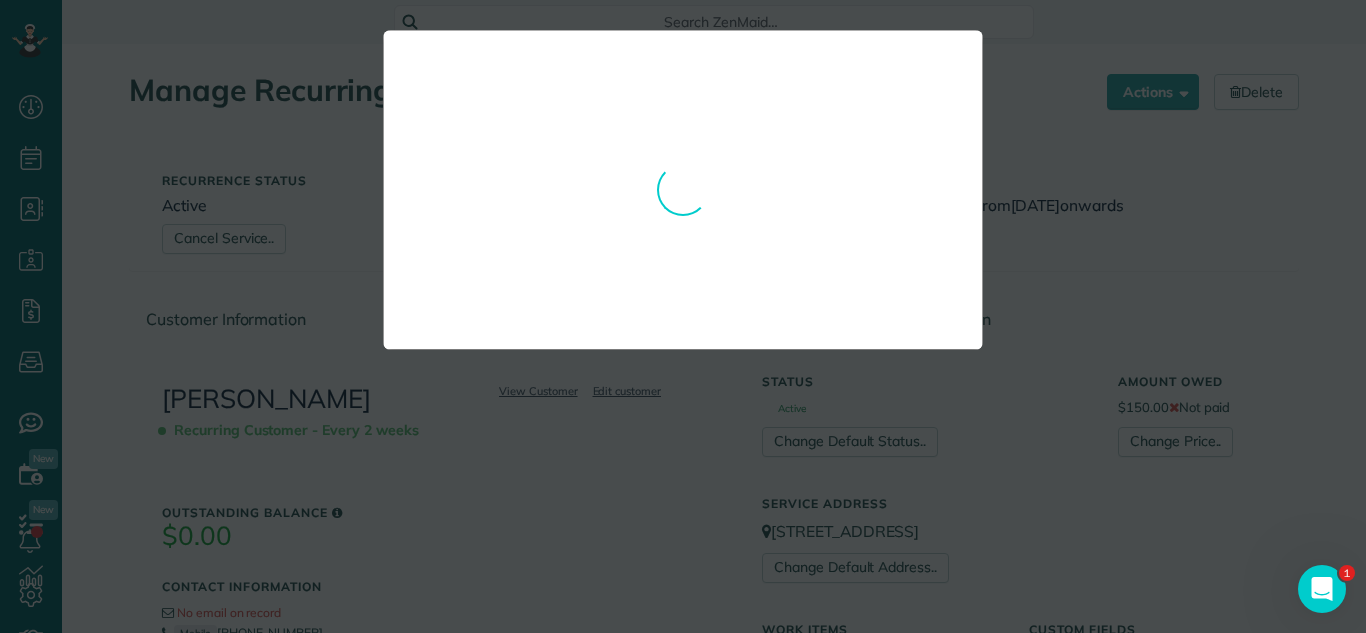 scroll, scrollTop: 0, scrollLeft: 0, axis: both 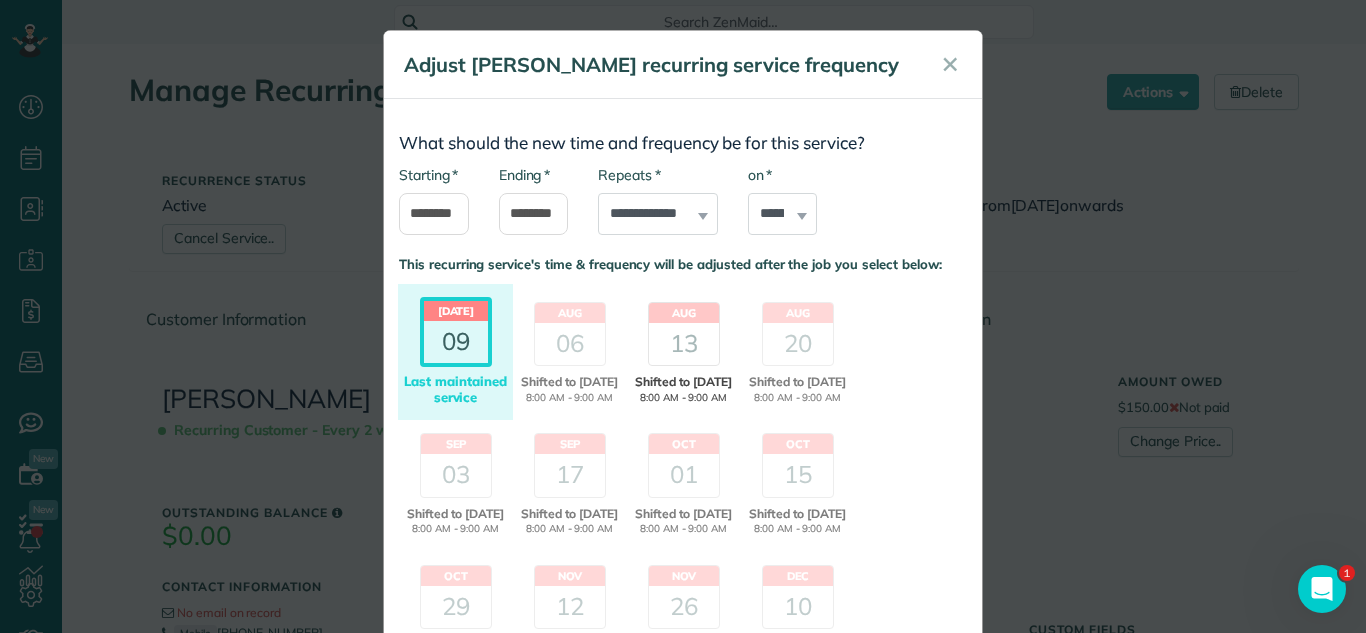 click on "13" at bounding box center [684, 344] 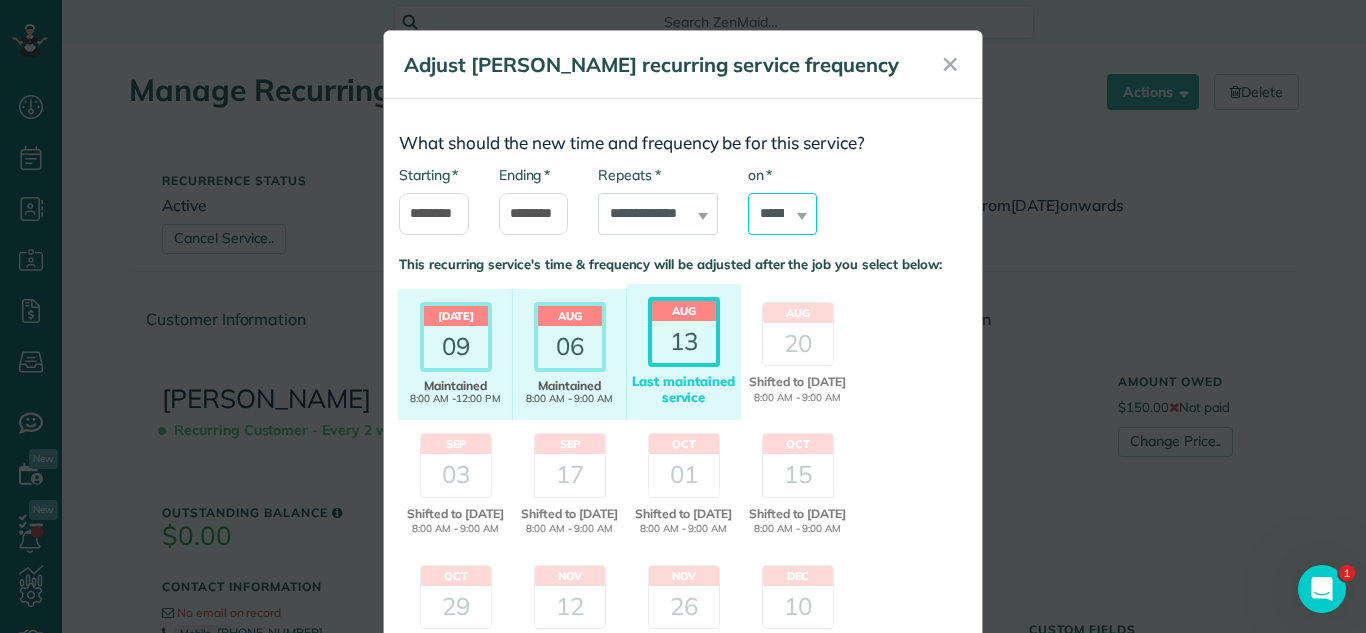 click on "******
******
*******
*********
********
******
********" at bounding box center (783, 214) 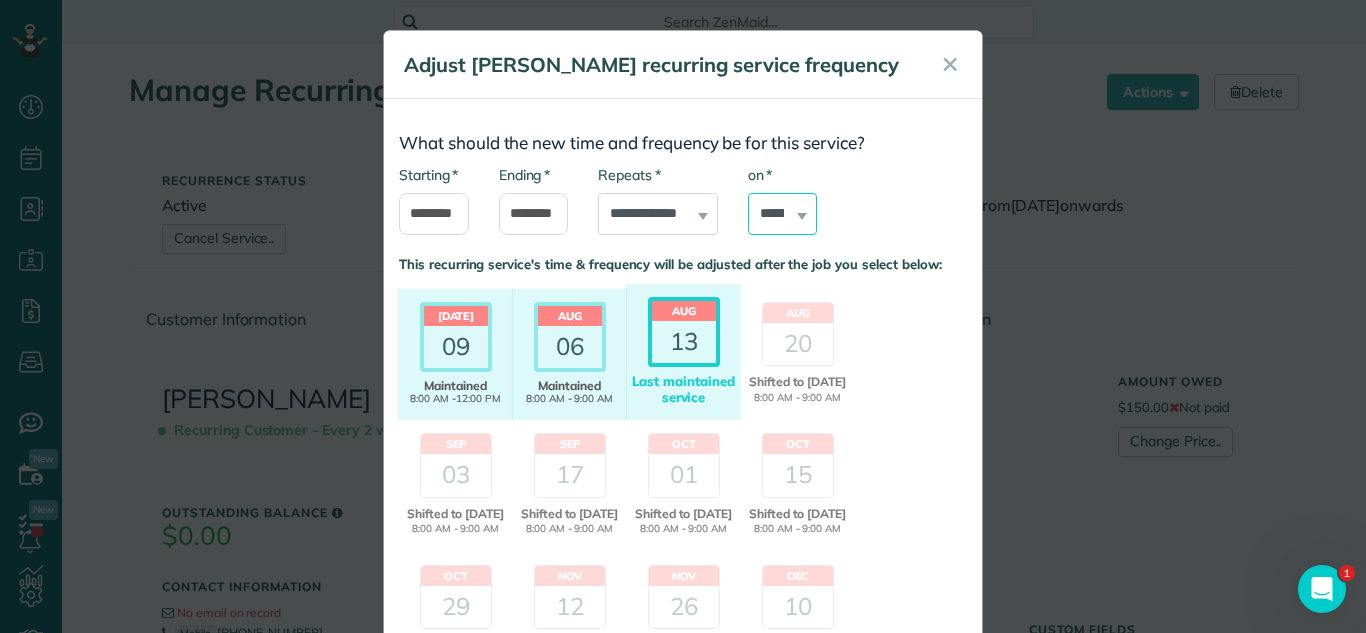 click on "******
******
*******
*********
********
******
********" at bounding box center (783, 214) 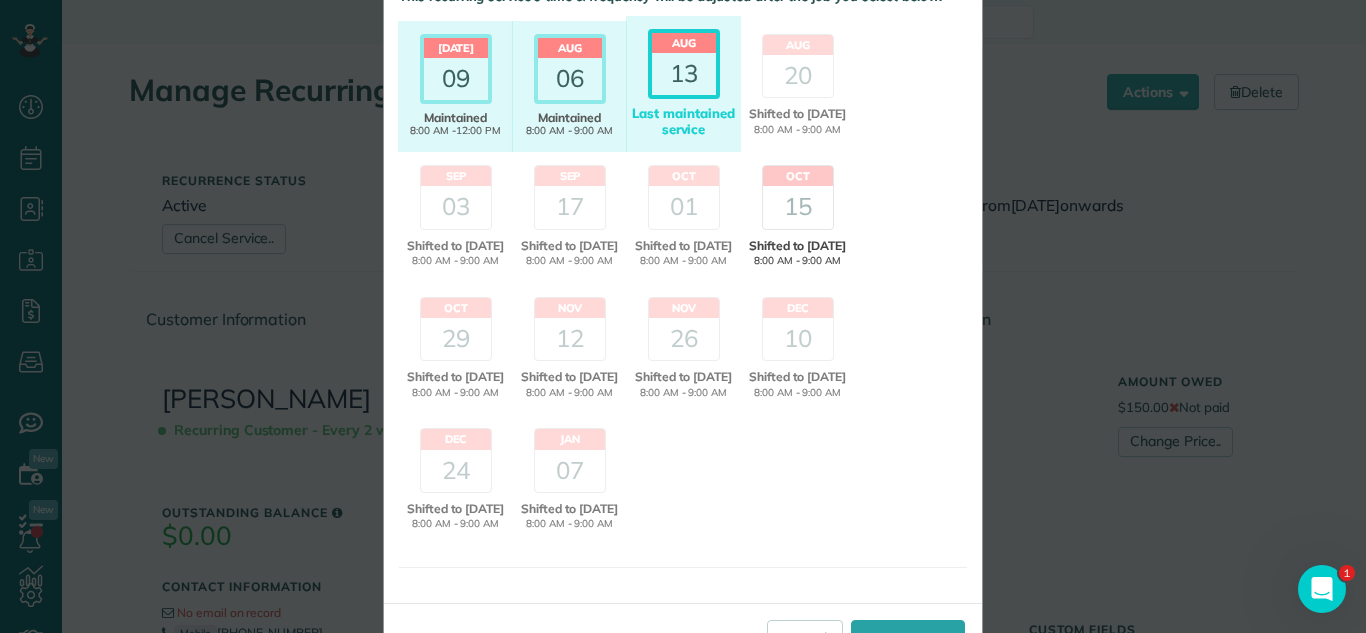 scroll, scrollTop: 357, scrollLeft: 0, axis: vertical 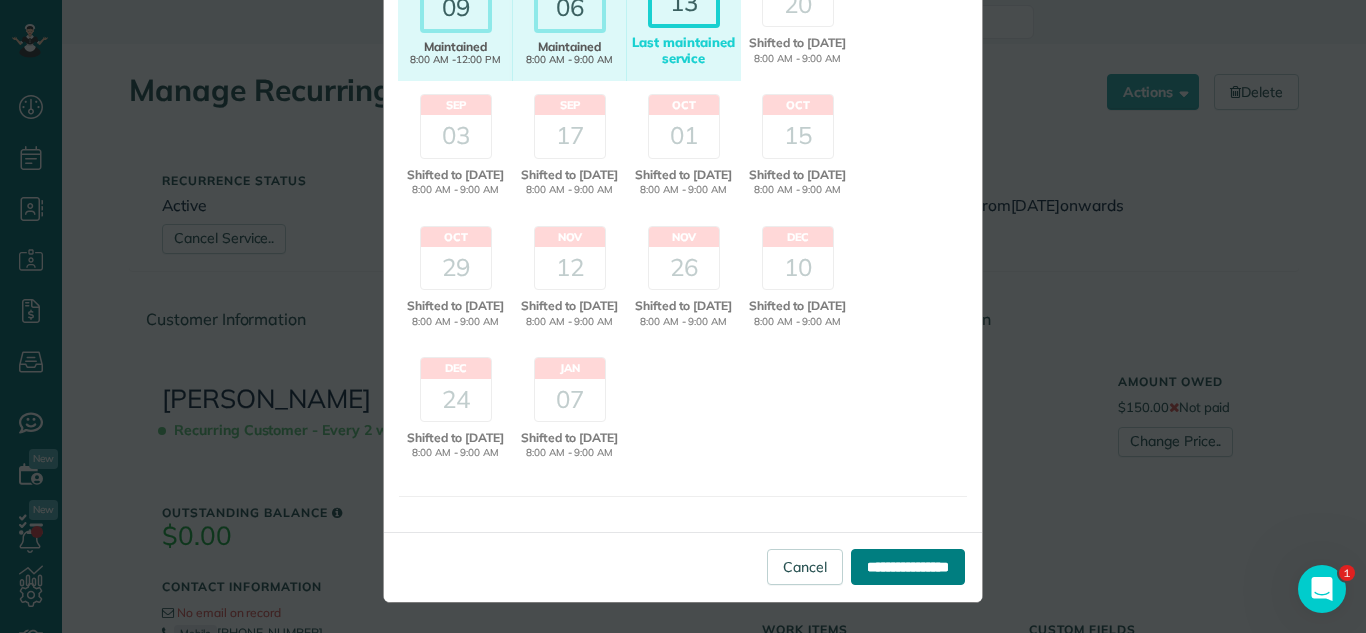 click on "**********" at bounding box center [908, 567] 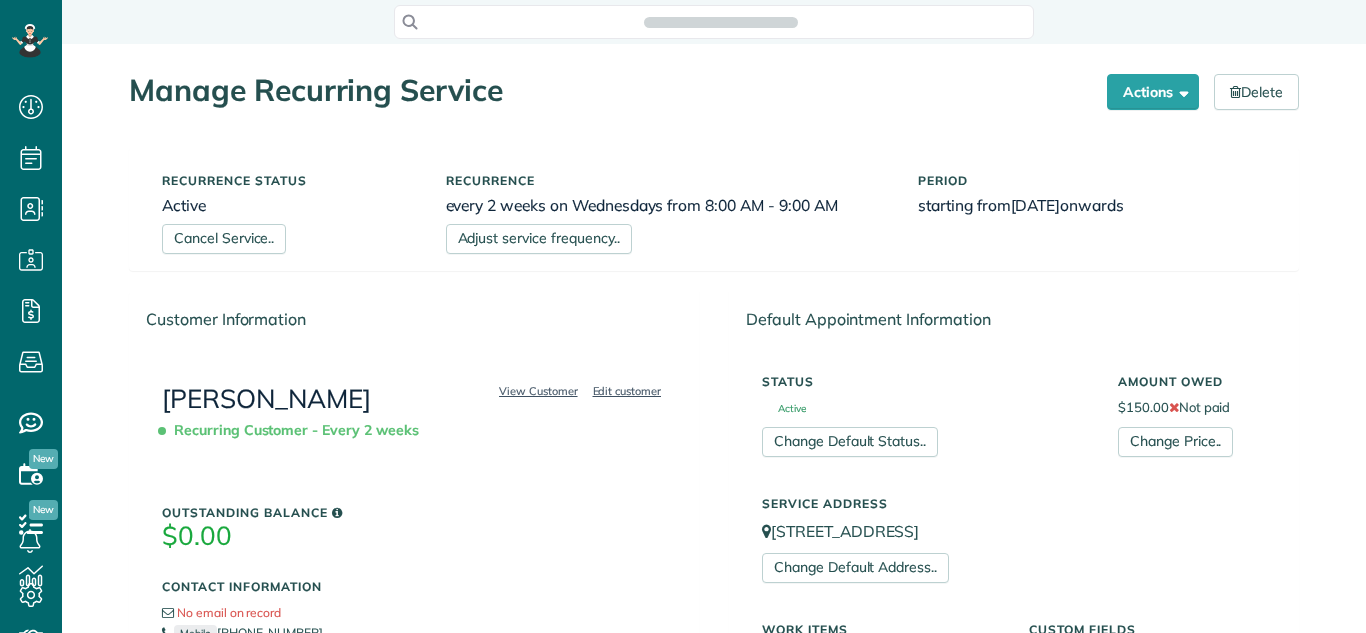 scroll, scrollTop: 0, scrollLeft: 0, axis: both 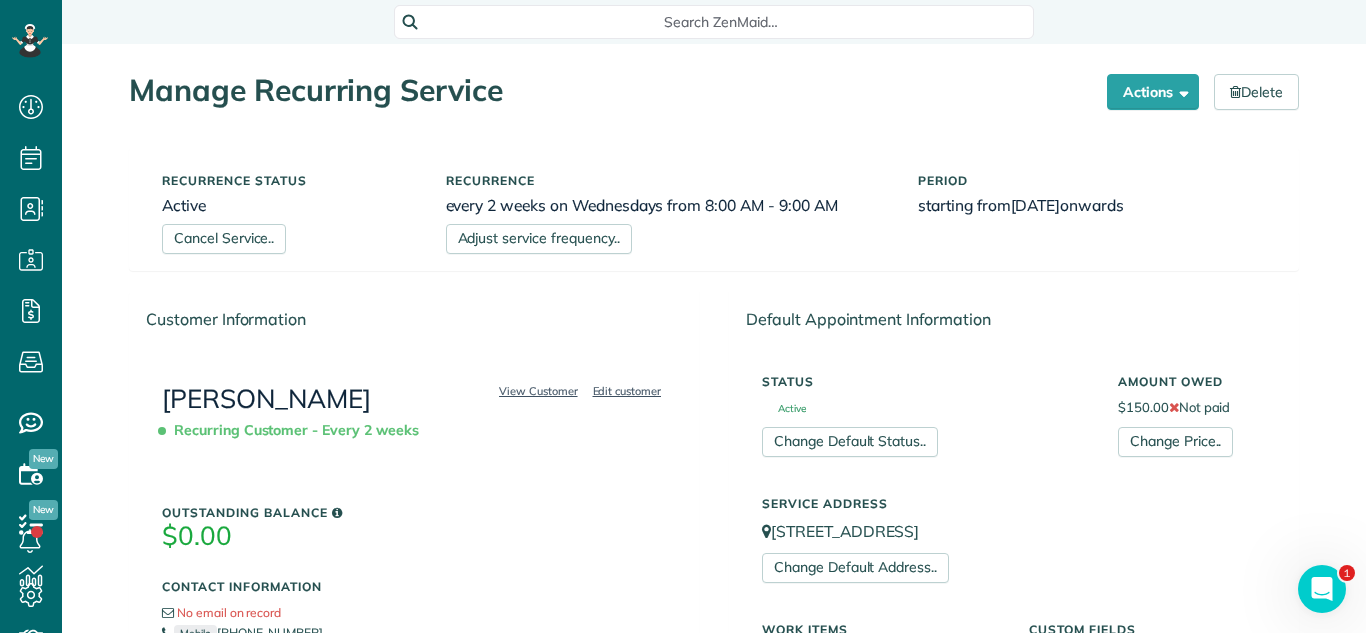 click on "[STREET_ADDRESS]" at bounding box center [1014, 531] 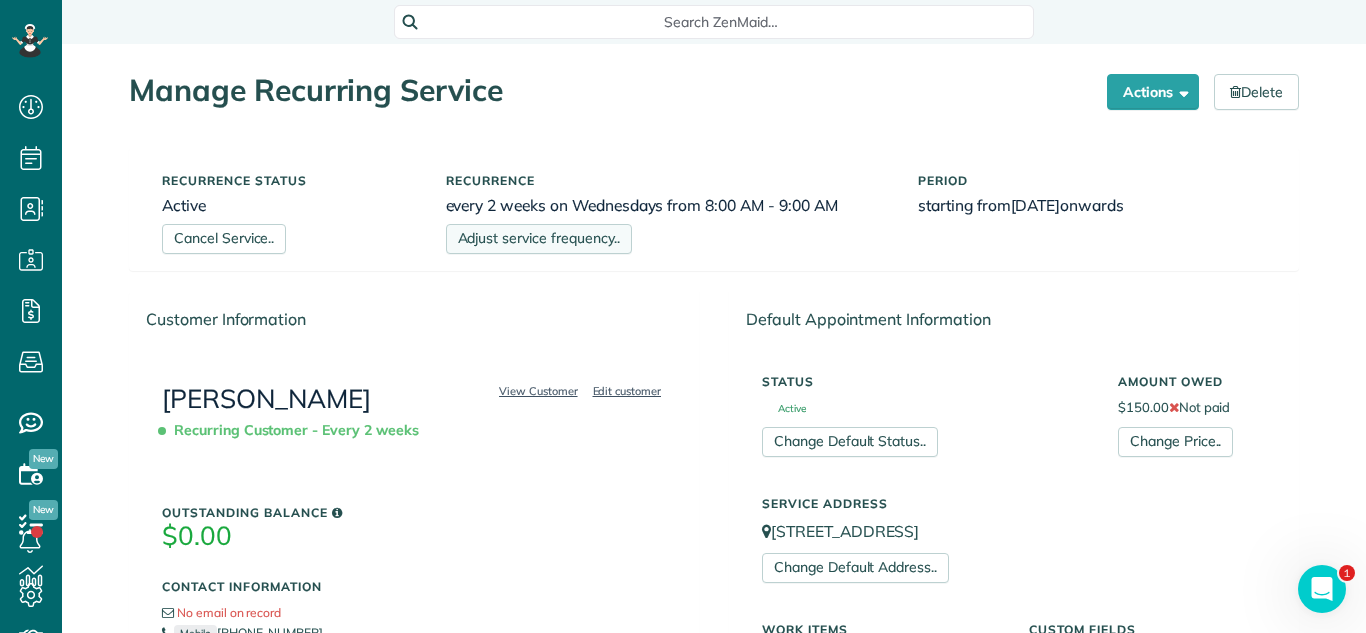 click on "Adjust service frequency.." at bounding box center (539, 239) 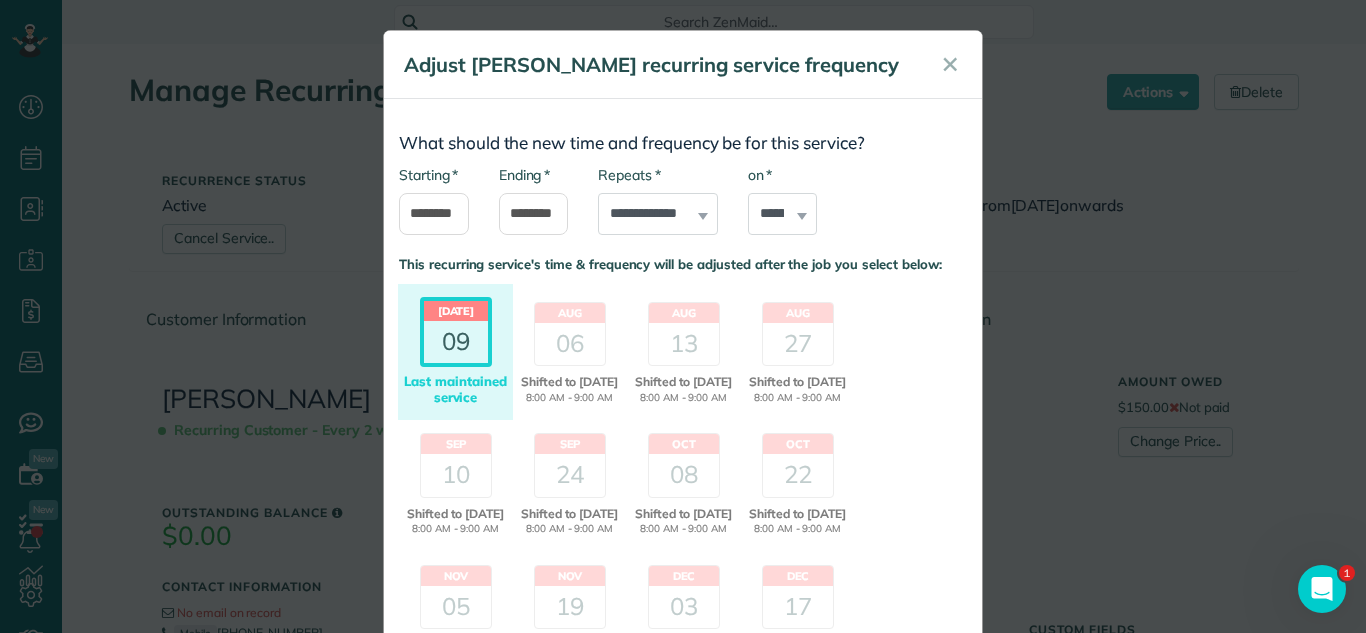 click on "**********" at bounding box center (683, 316) 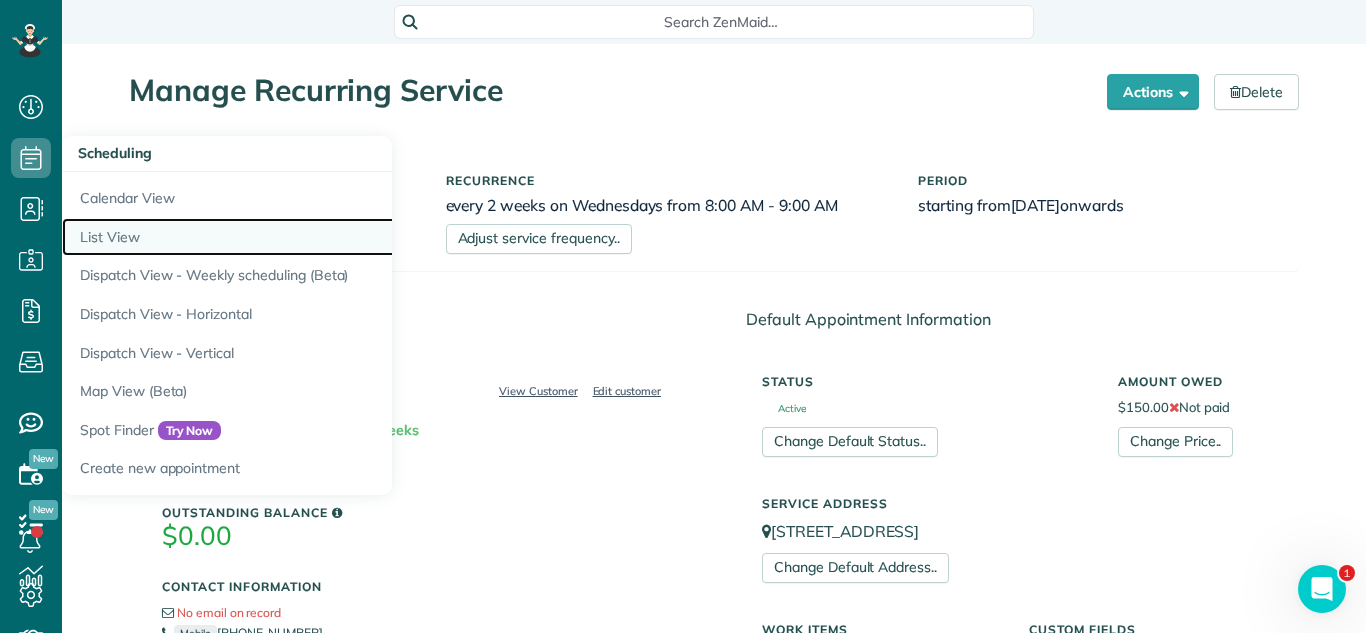 click on "List View" at bounding box center [312, 237] 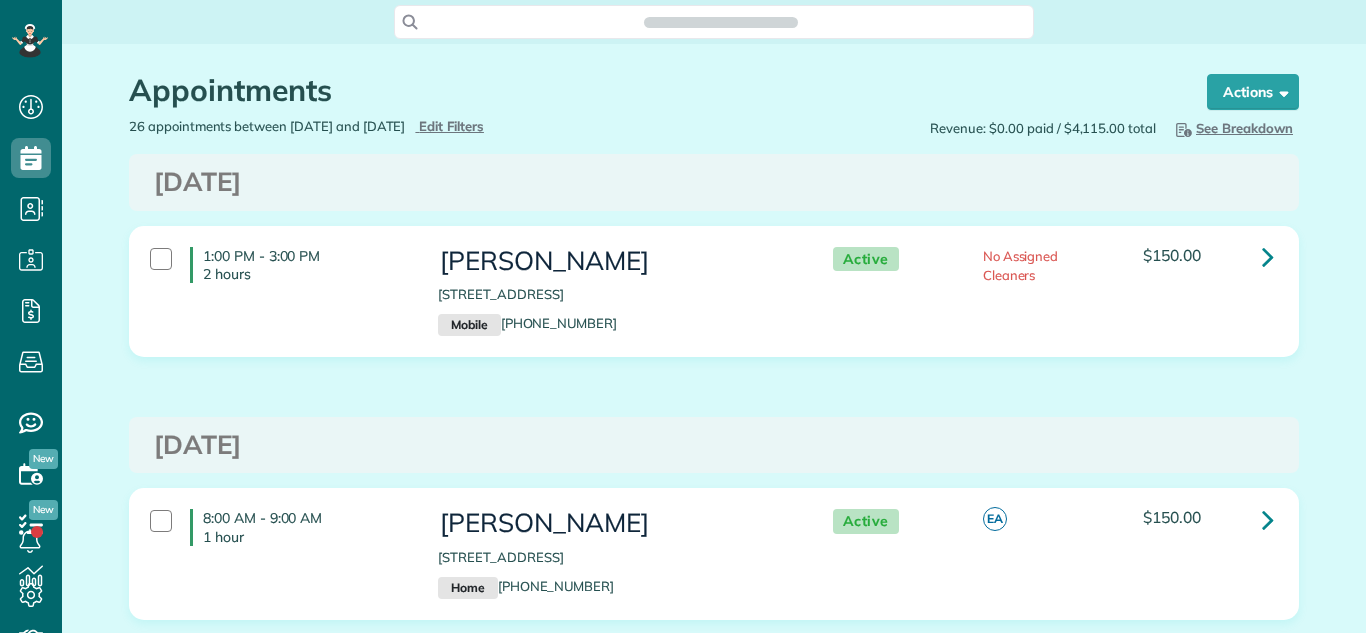 scroll, scrollTop: 0, scrollLeft: 0, axis: both 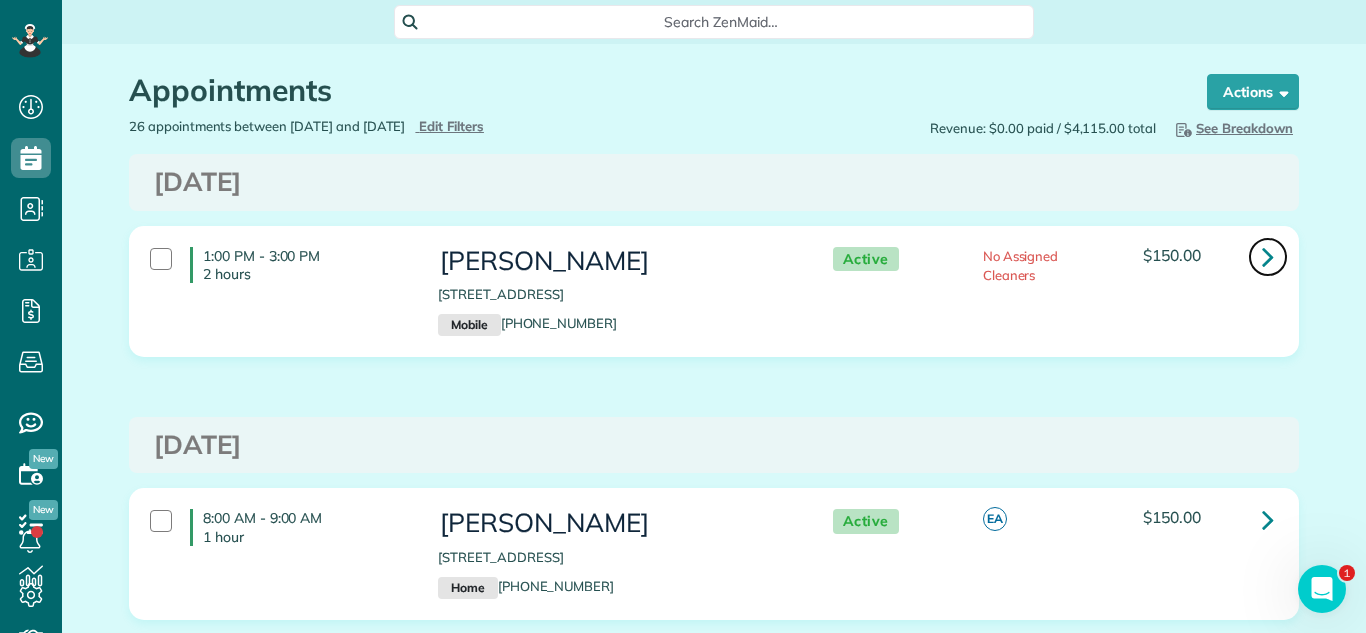 click at bounding box center [1268, 256] 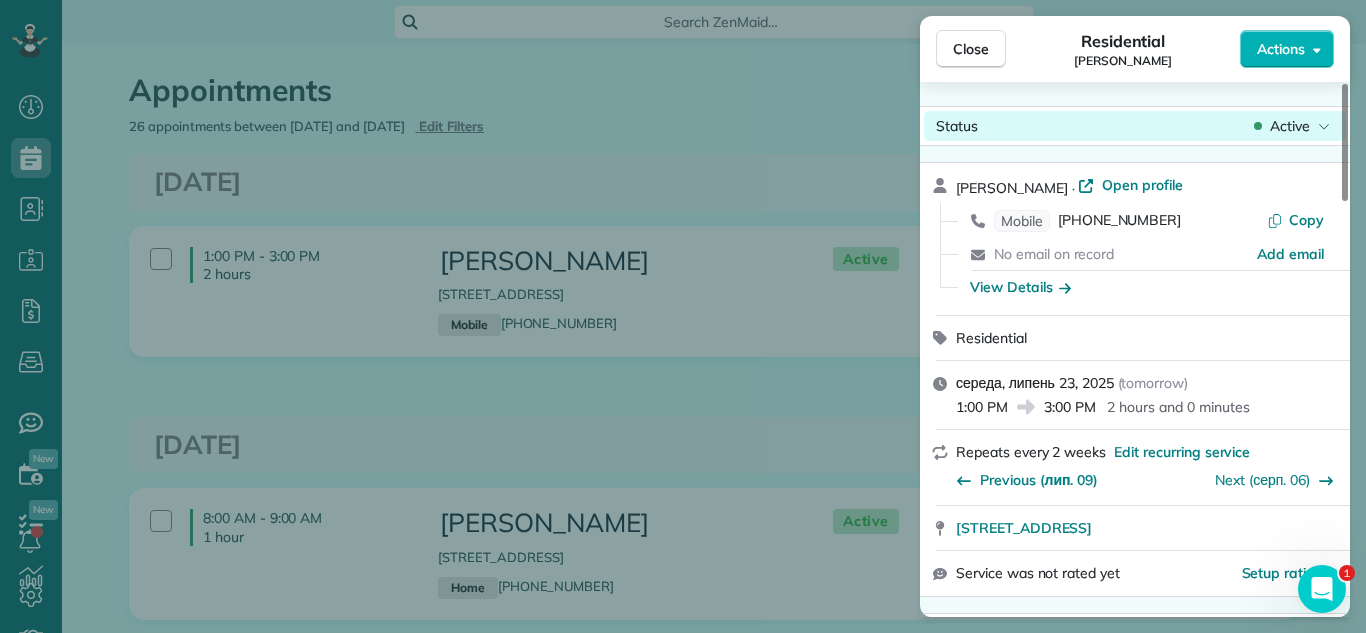 click on "Active" at bounding box center (1290, 126) 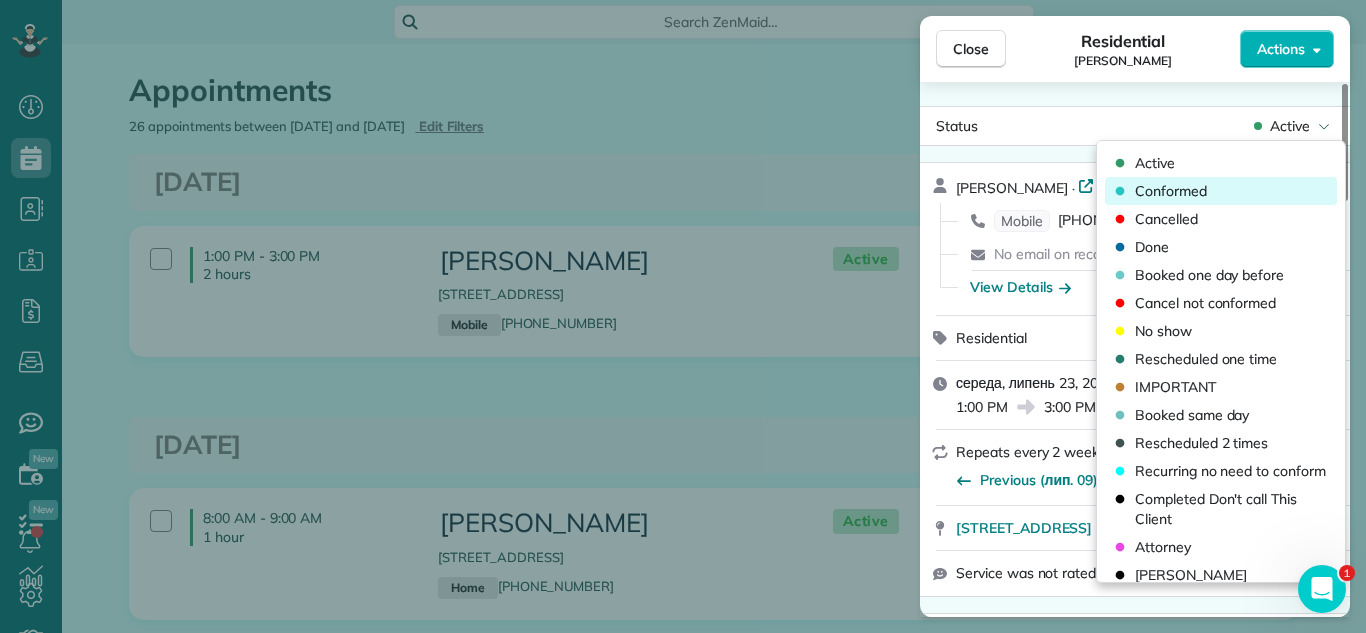 click on "Conformed" at bounding box center [1221, 191] 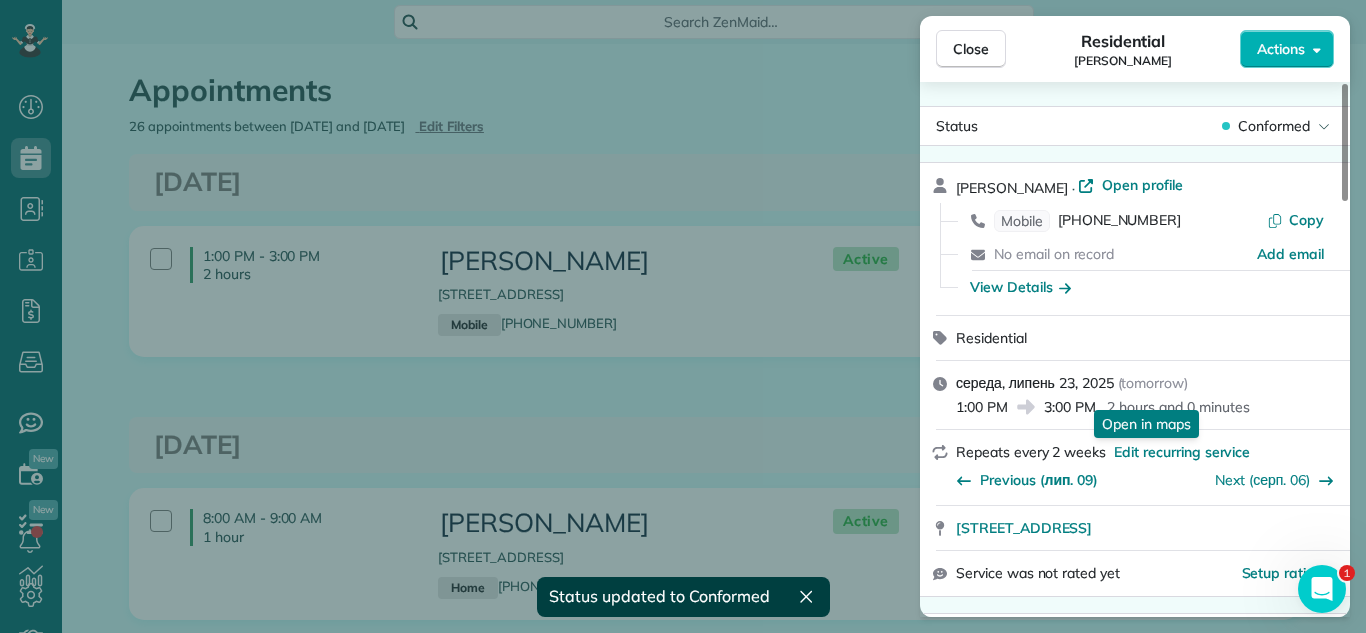 scroll, scrollTop: 234, scrollLeft: 0, axis: vertical 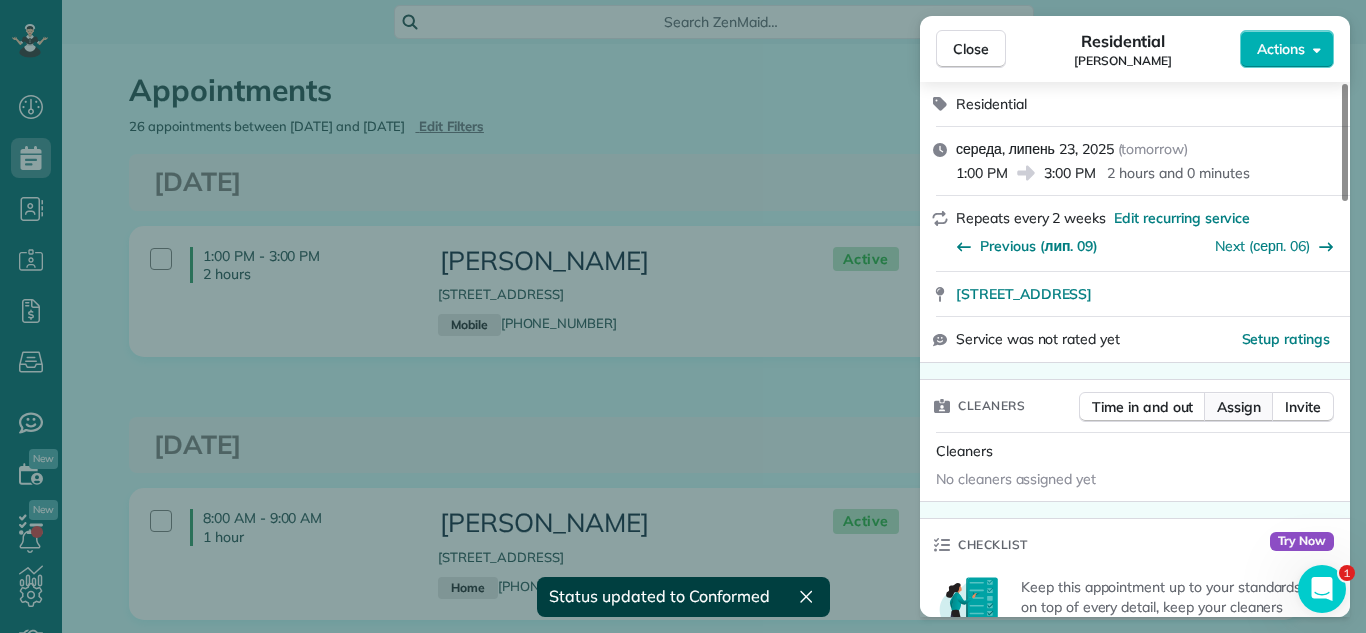 click on "Assign" at bounding box center (1239, 407) 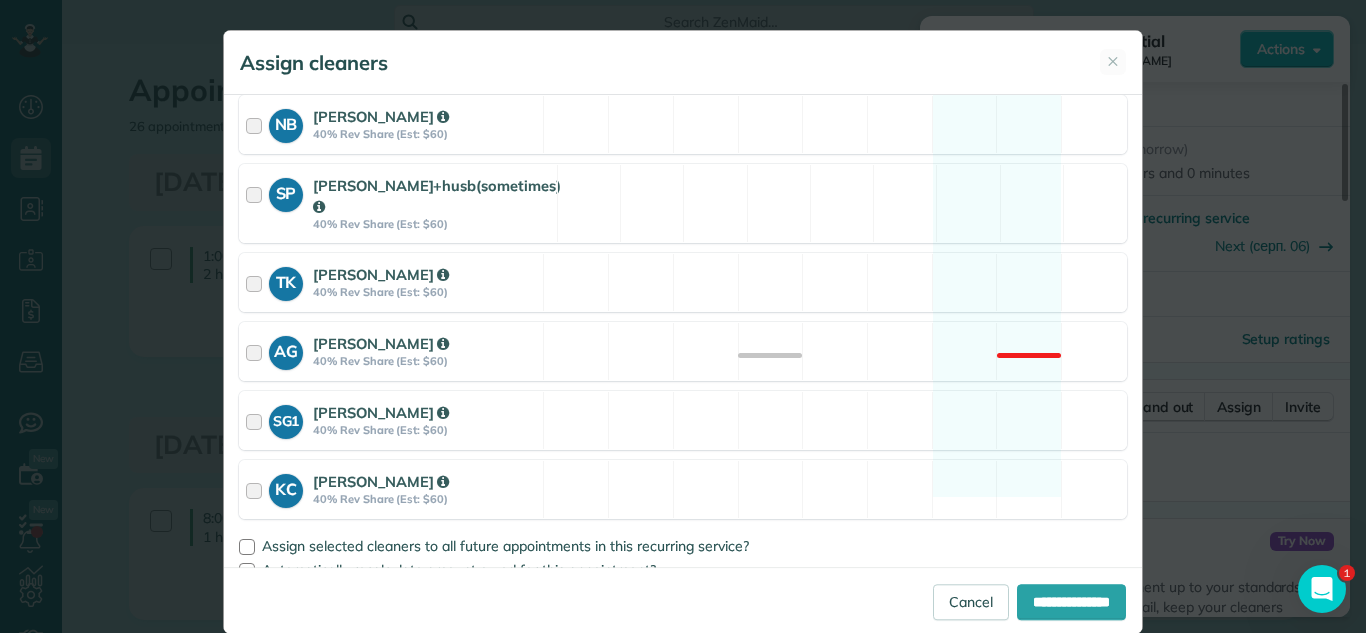 scroll, scrollTop: 1240, scrollLeft: 0, axis: vertical 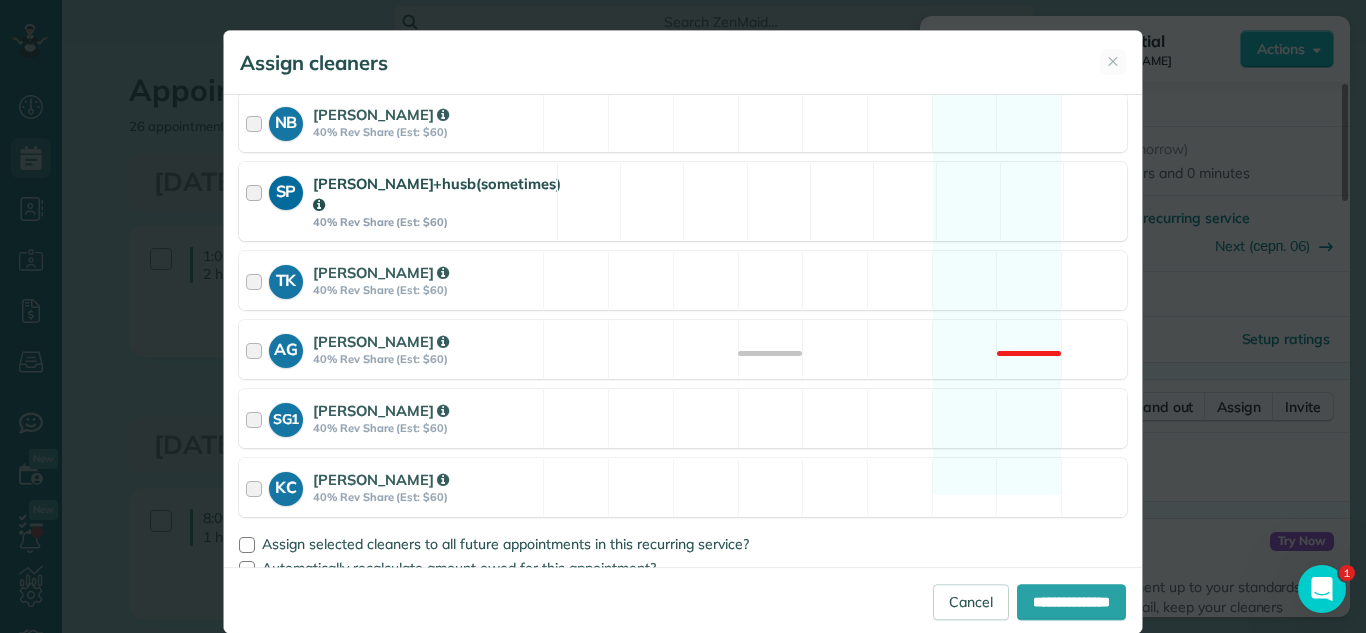 click on "SP
Svetlana Podskocija+husb(sometimes)
40% Rev Share (Est: $60)
Available" at bounding box center (683, 201) 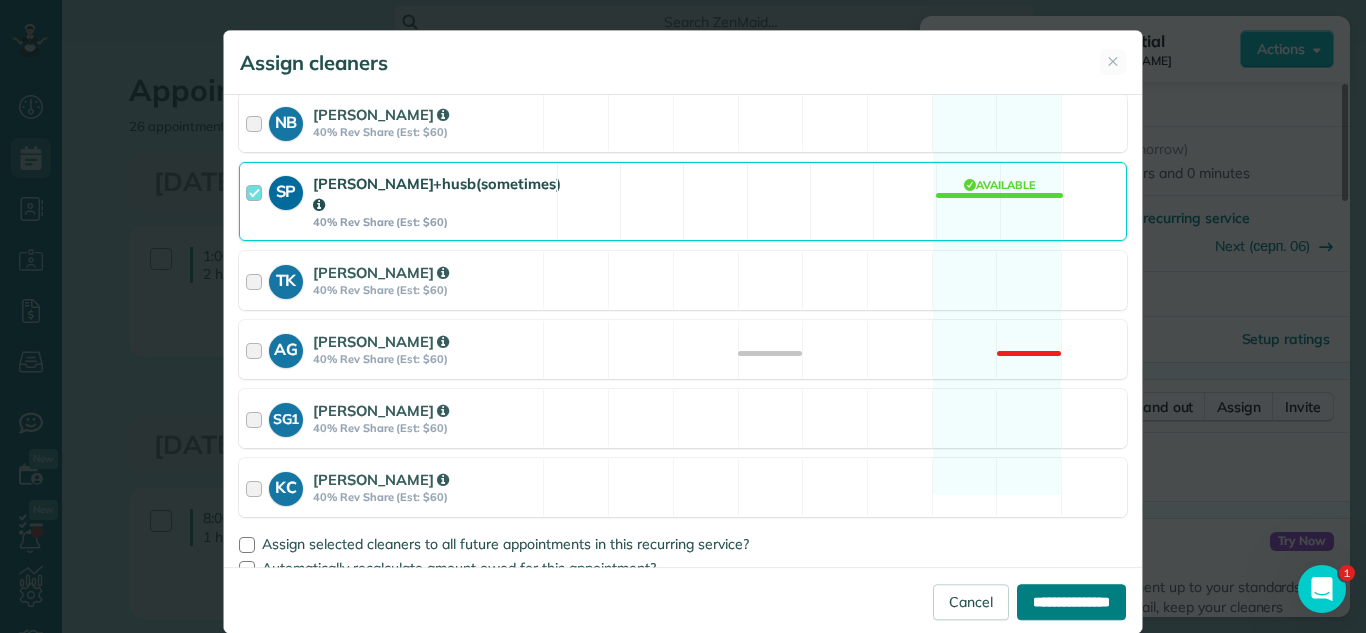 drag, startPoint x: 1088, startPoint y: 596, endPoint x: 1070, endPoint y: 210, distance: 386.41946 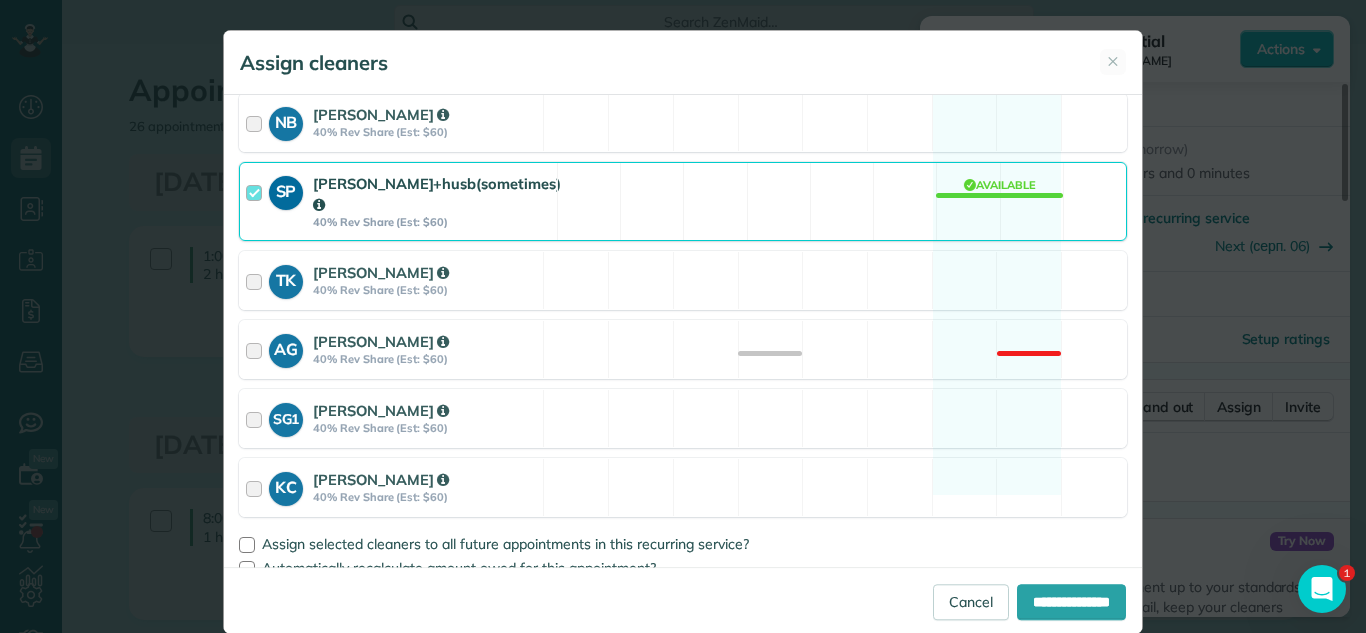type on "**********" 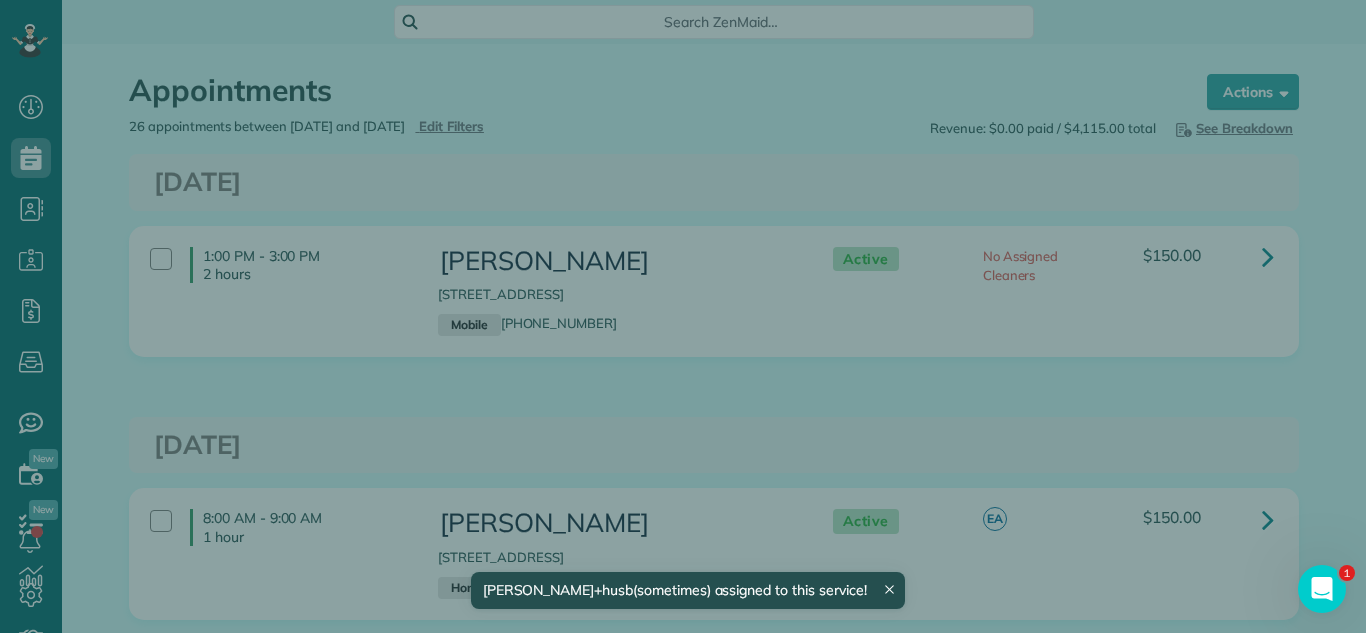 click on "Close Residential TINNY JACKIE Actions Status Conformed TINNY JACKIE · Open profile Mobile (630) 542-1191 Copy No email on record Add email View Details Residential середа, липень 23, 2025 ( tomorrow ) 1:00 PM 3:00 PM 2 hours and 0 minutes Repeats every 2 weeks Edit recurring service Previous (лип. 09) Next (серп. 06) 550 Riva Court Wheaton IL 60189 Service was not rated yet Setup ratings Cleaners Time in and out Assign Invite Cleaners Svetlana Podskocija+husb(sometimes)   1:00 PM 3:00 PM Checklist Try Now Keep this appointment up to your standards. Stay on top of every detail, keep your cleaners organised, and your client happy. Assign a checklist Watch a 5 min demo Billing Billing actions Price $150.00 Overcharge $0.00 Discount $0.00 Coupon discount - Primary tax - Secondary tax - Total appointment price $150.00 Tips collected New feature! $0.00 Unpaid Mark as paid Total including tip $150.00 Get paid online in no-time! Send an invoice and reward your cleaners with tips Check No No Cash" at bounding box center [683, 316] 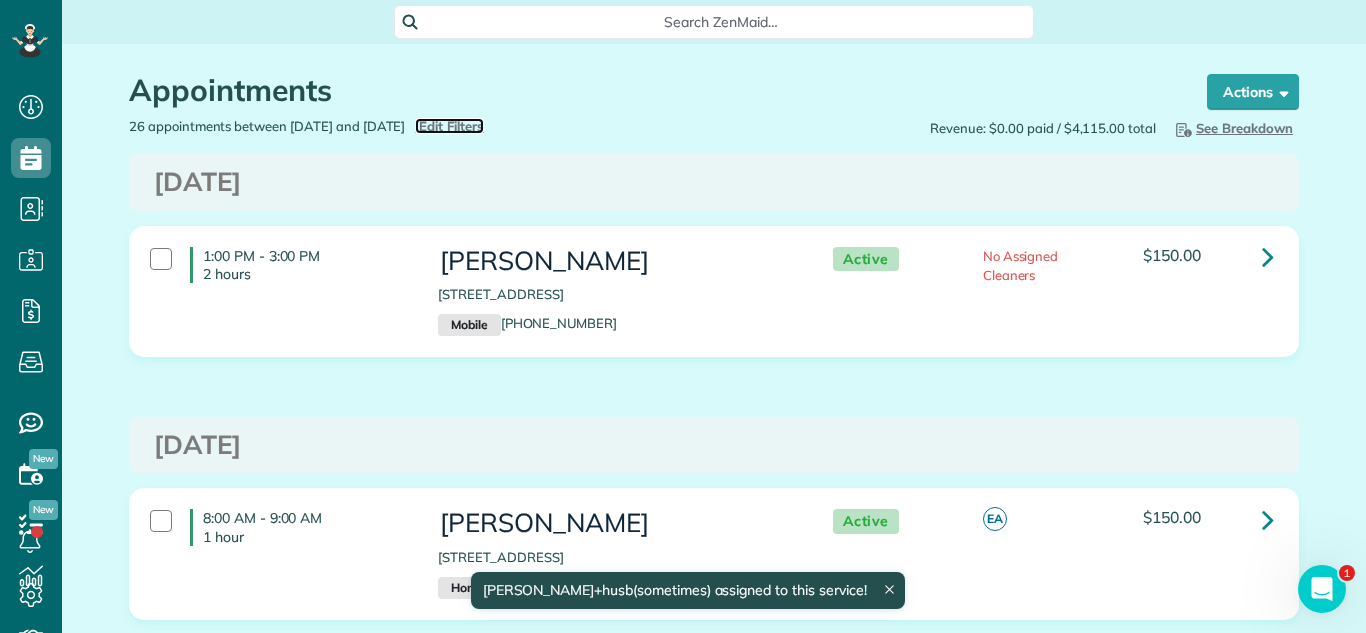 click on "Edit Filters" at bounding box center [451, 126] 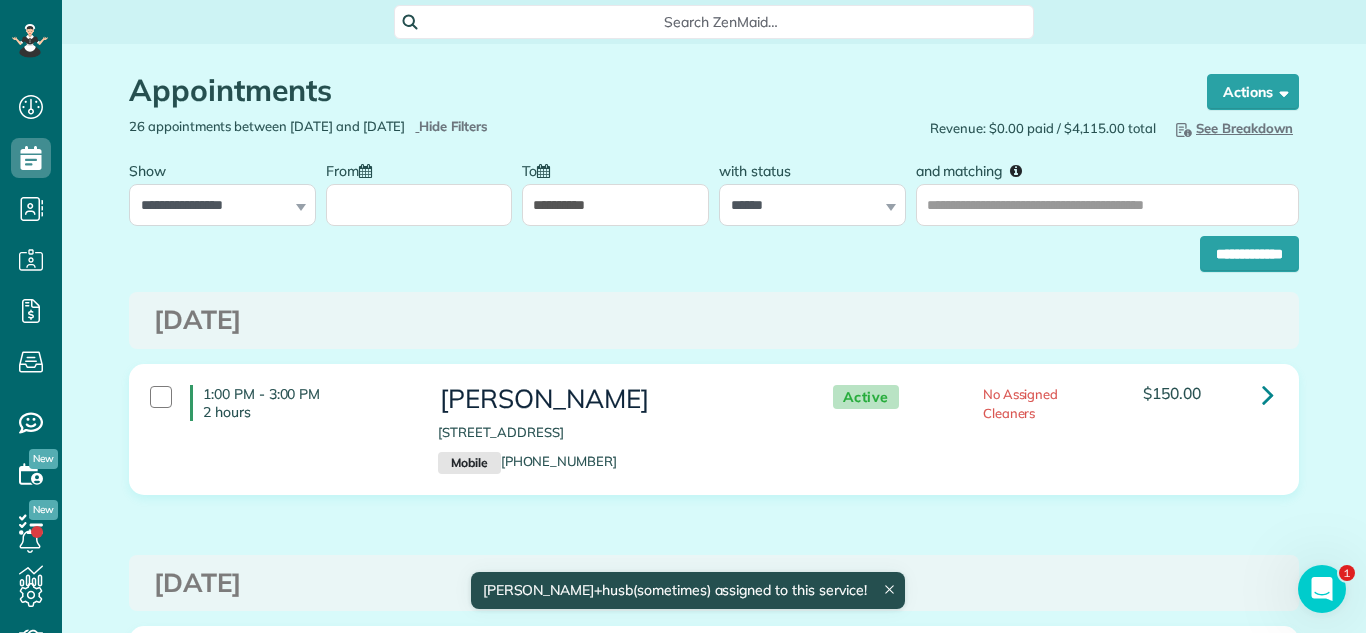 click on "From" at bounding box center (419, 205) 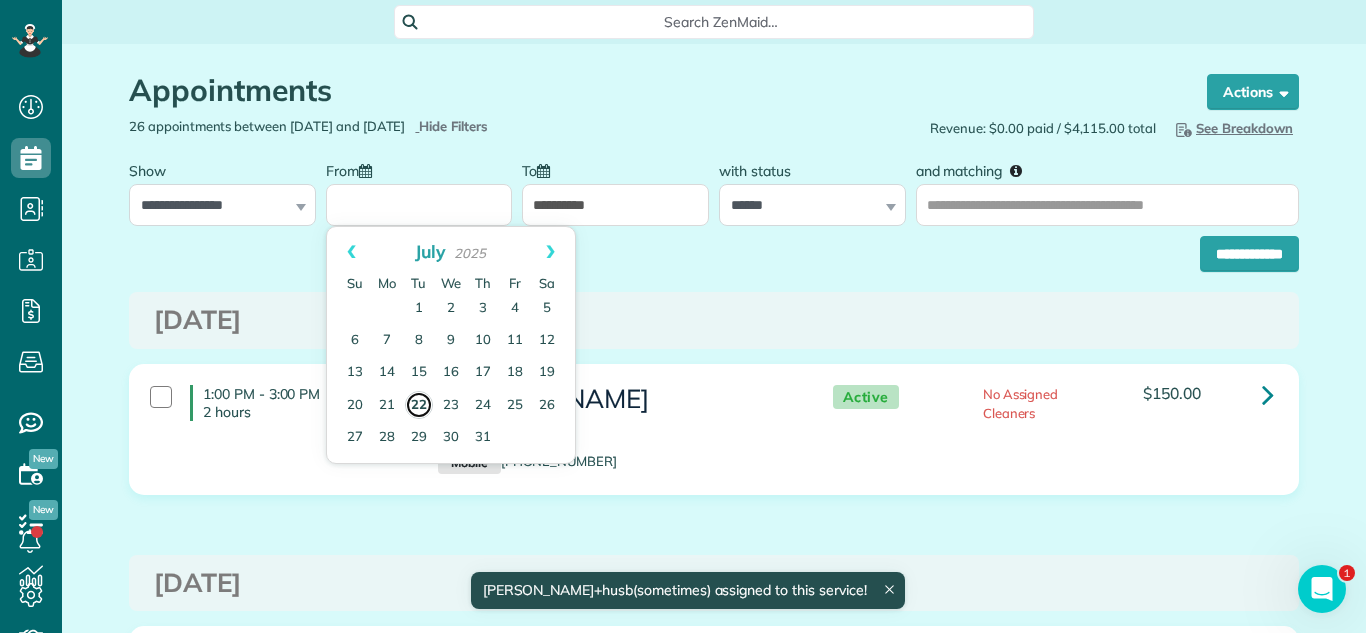click on "22" at bounding box center (419, 405) 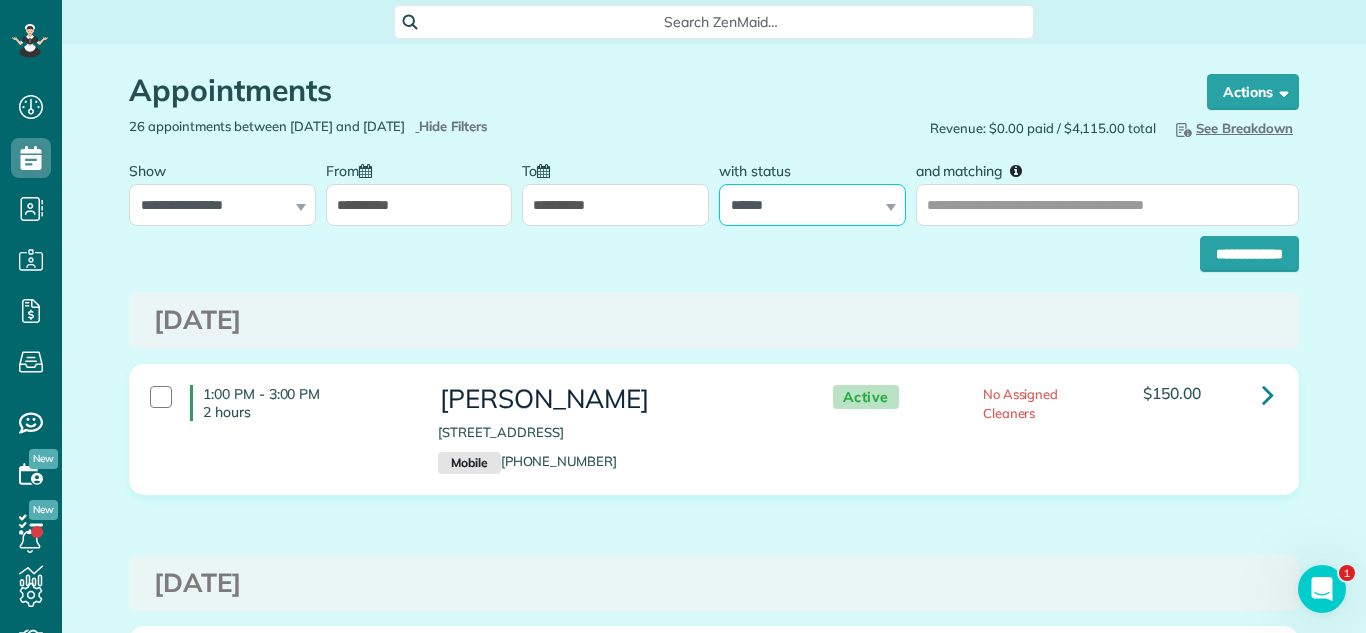 click on "**********" at bounding box center [812, 205] 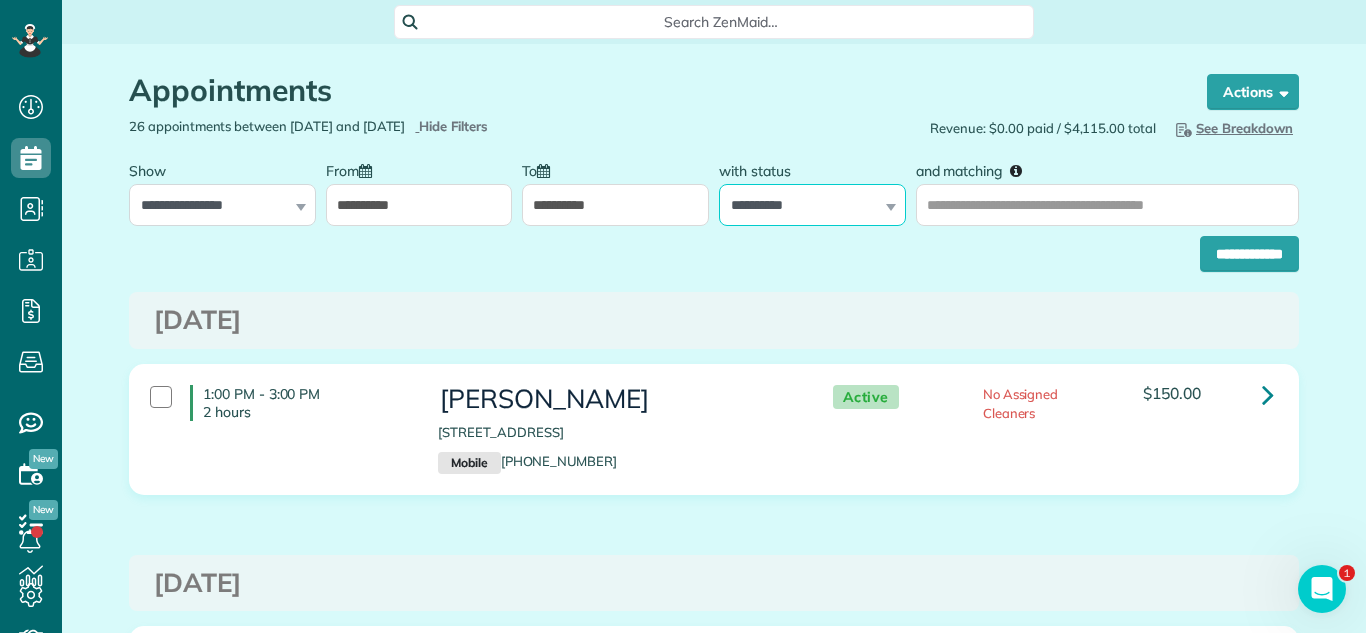 click on "**********" at bounding box center [812, 205] 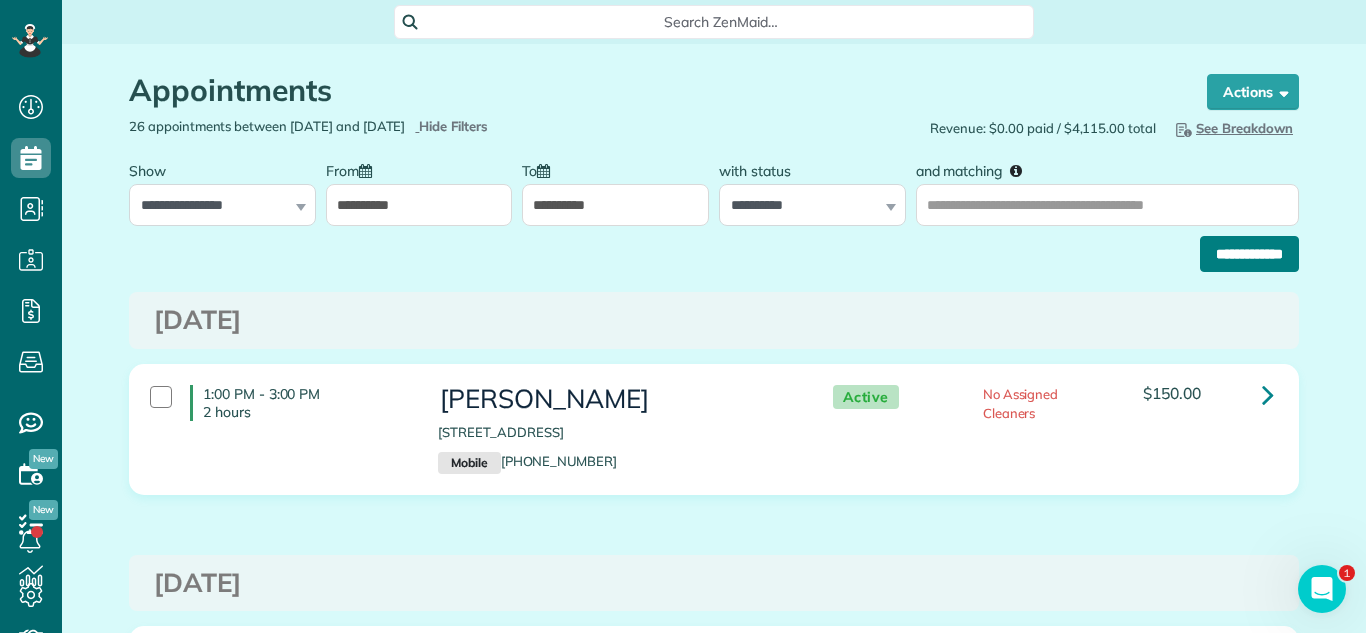 click on "**********" at bounding box center (1249, 254) 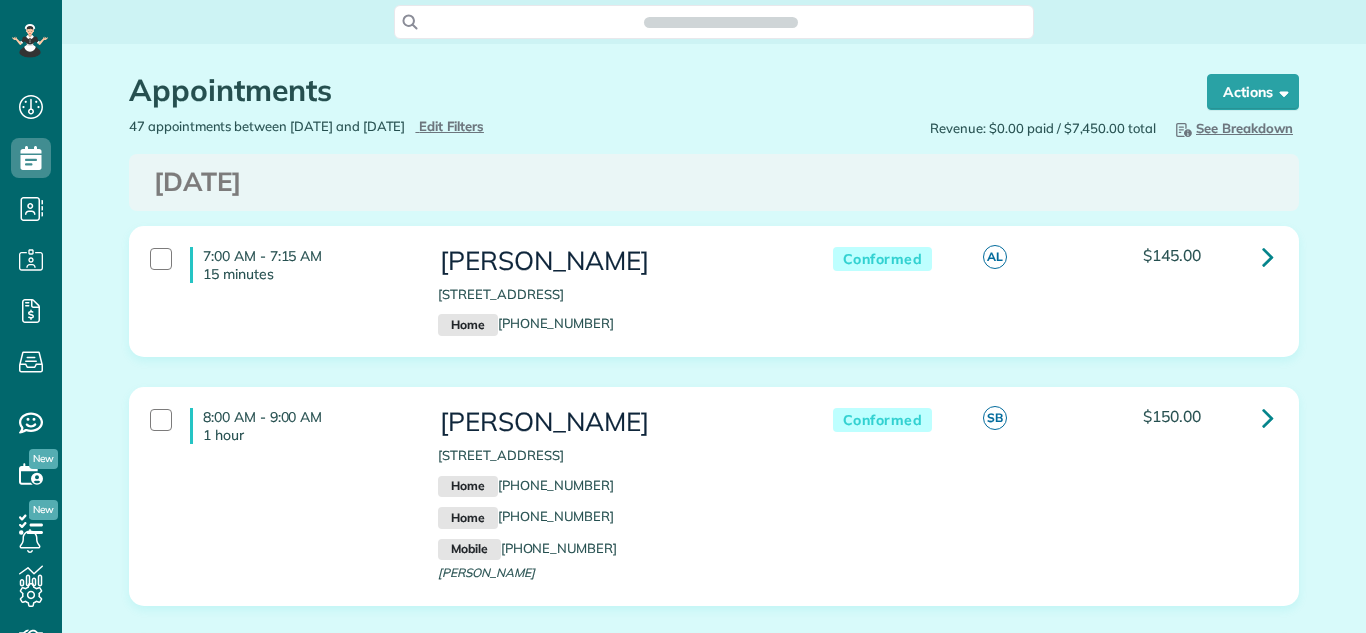 scroll, scrollTop: 0, scrollLeft: 0, axis: both 